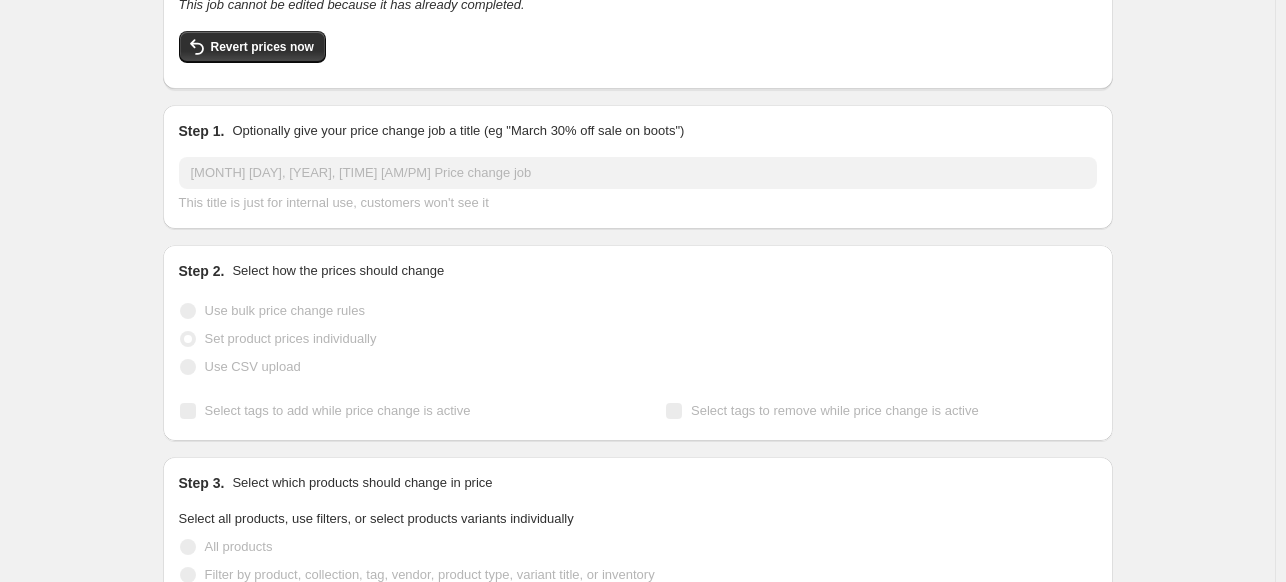 scroll, scrollTop: 0, scrollLeft: 0, axis: both 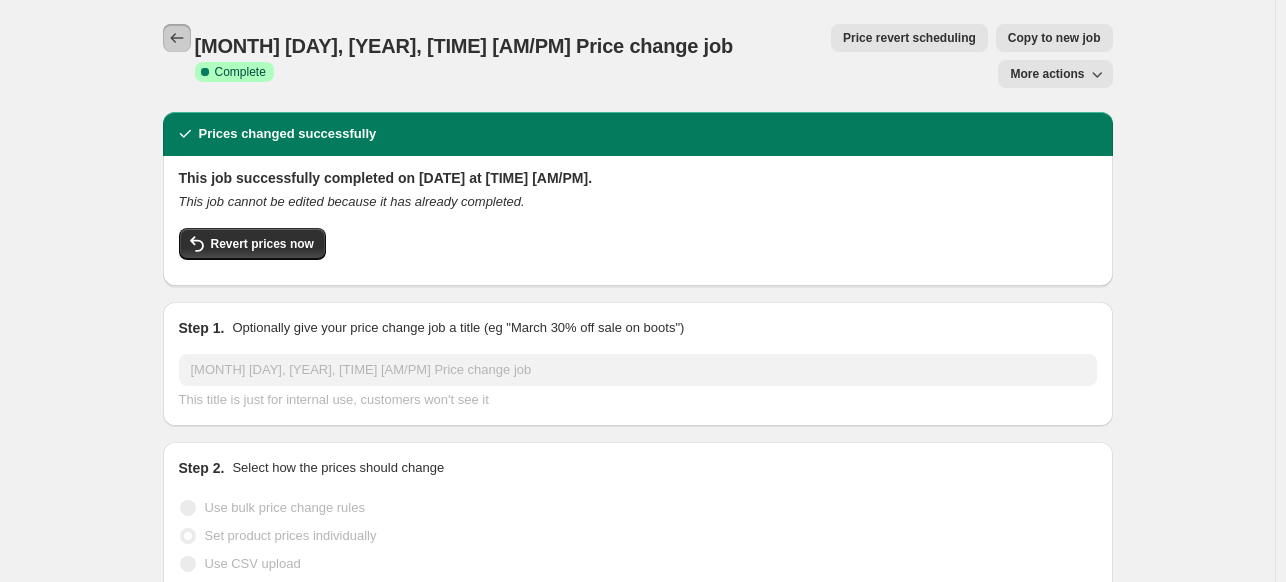 click 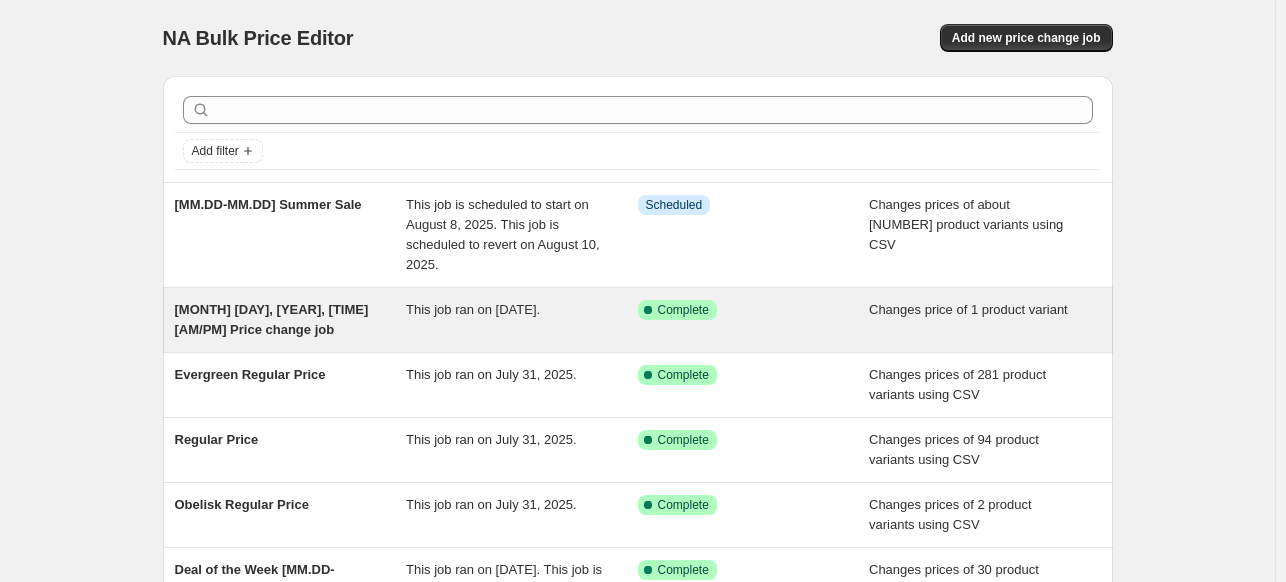 click on "This job ran on [DATE]." at bounding box center [473, 309] 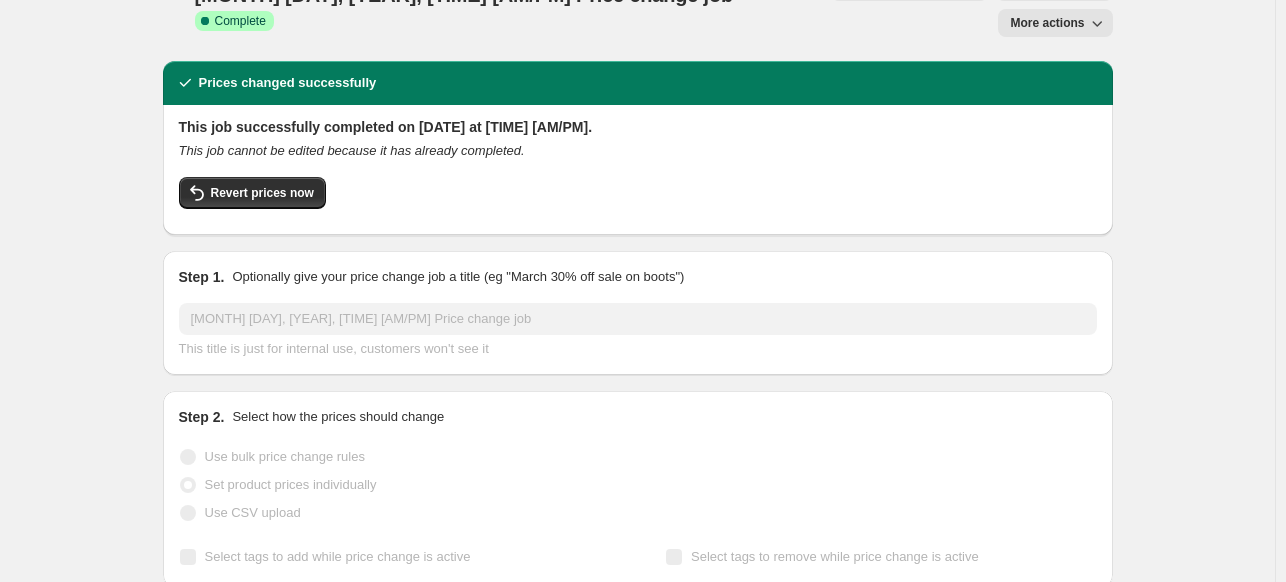 scroll, scrollTop: 0, scrollLeft: 0, axis: both 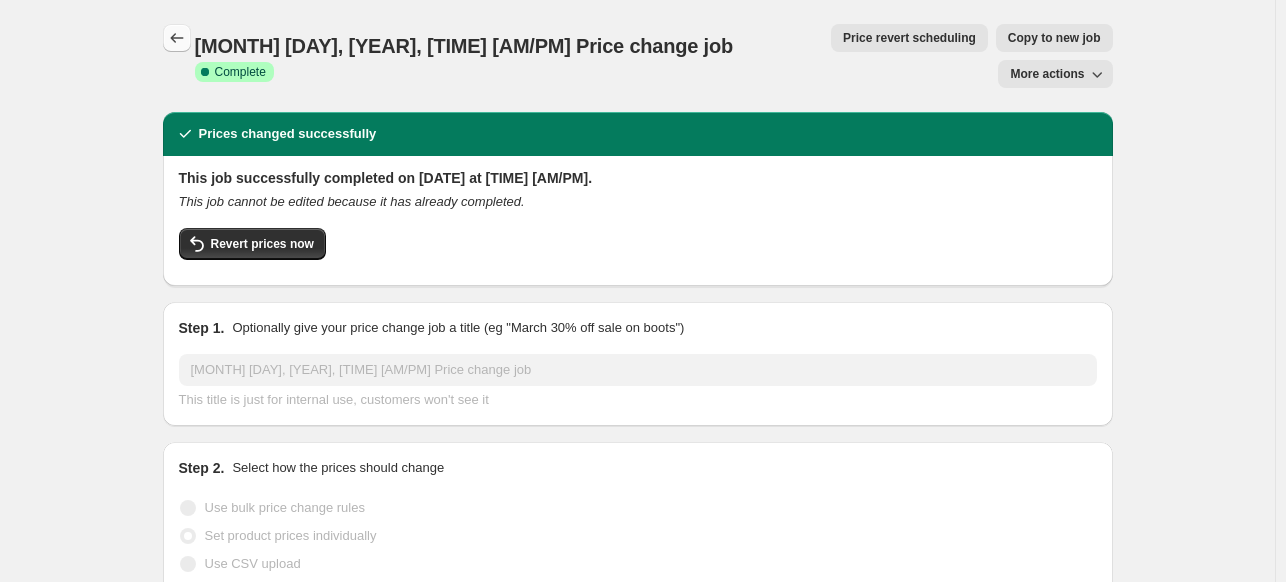 click 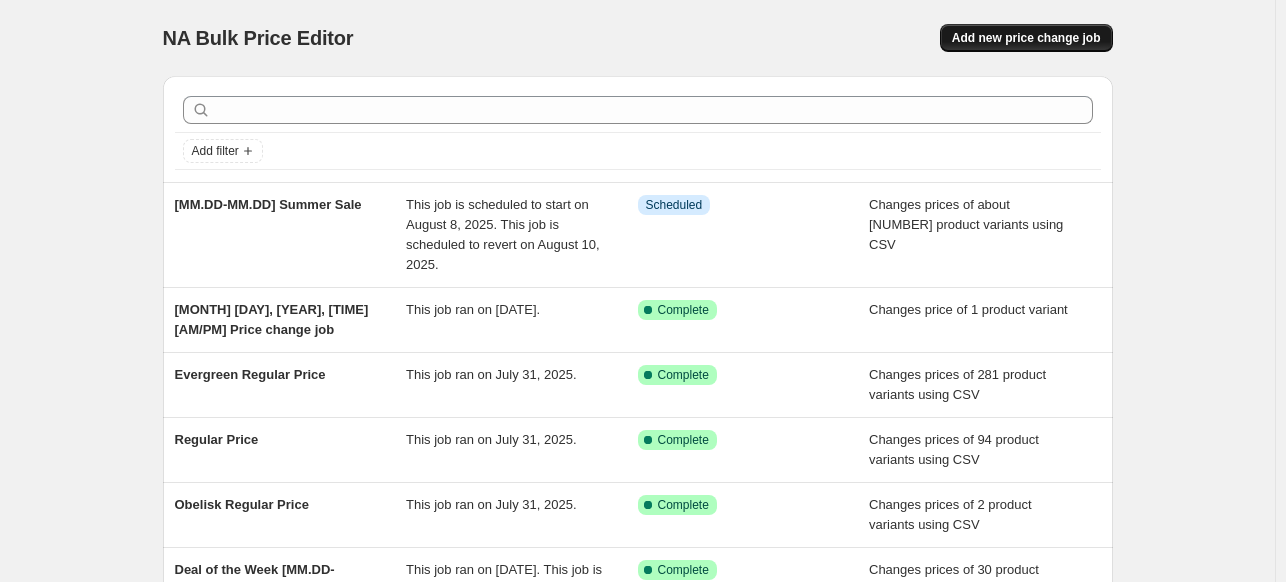 click on "Add new price change job" at bounding box center [1026, 38] 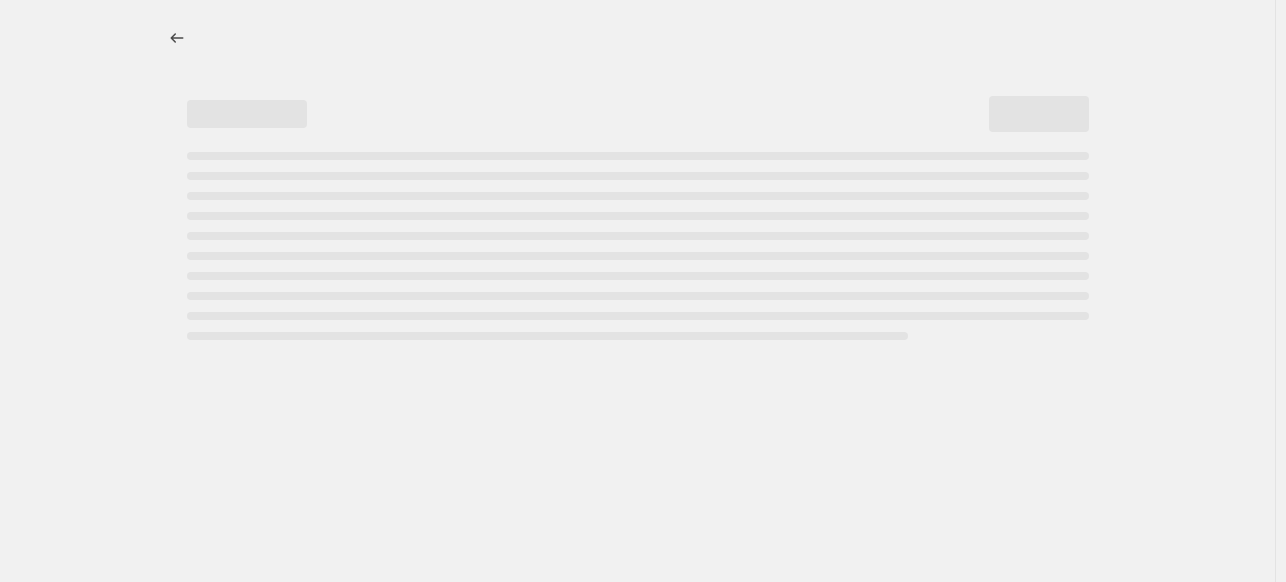select on "percentage" 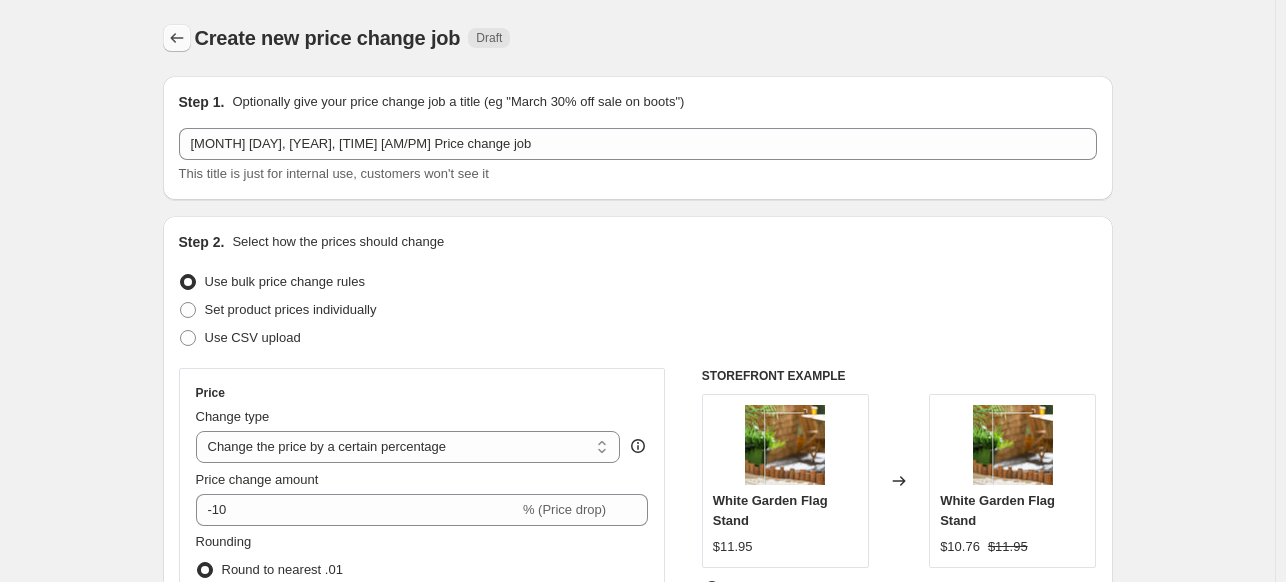 click 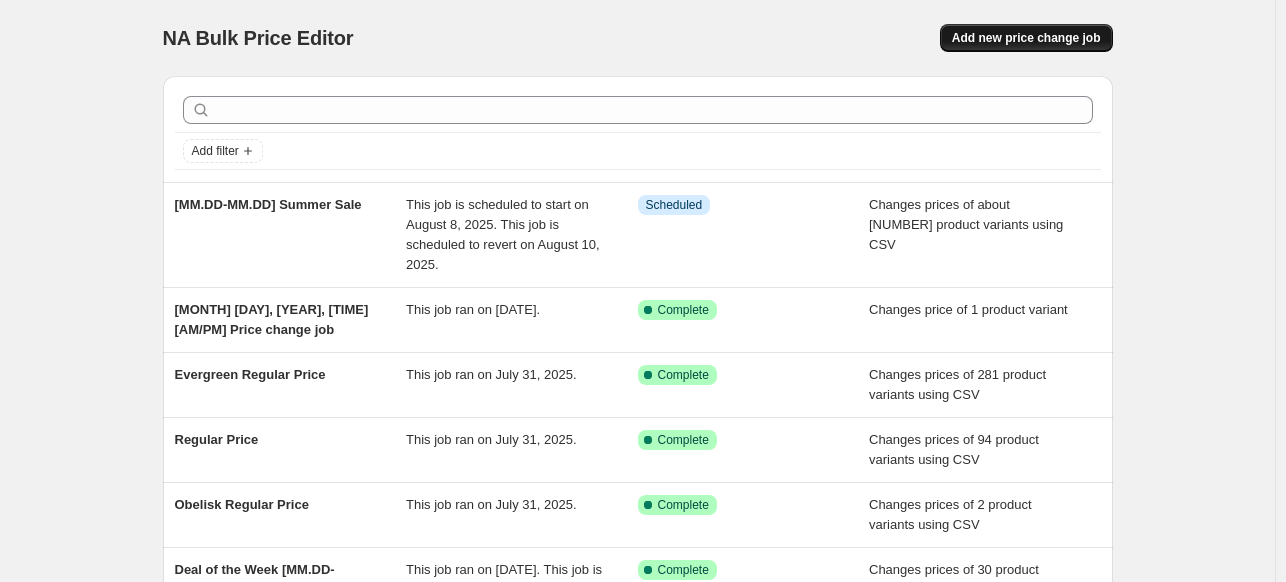click on "Add new price change job" at bounding box center (1026, 38) 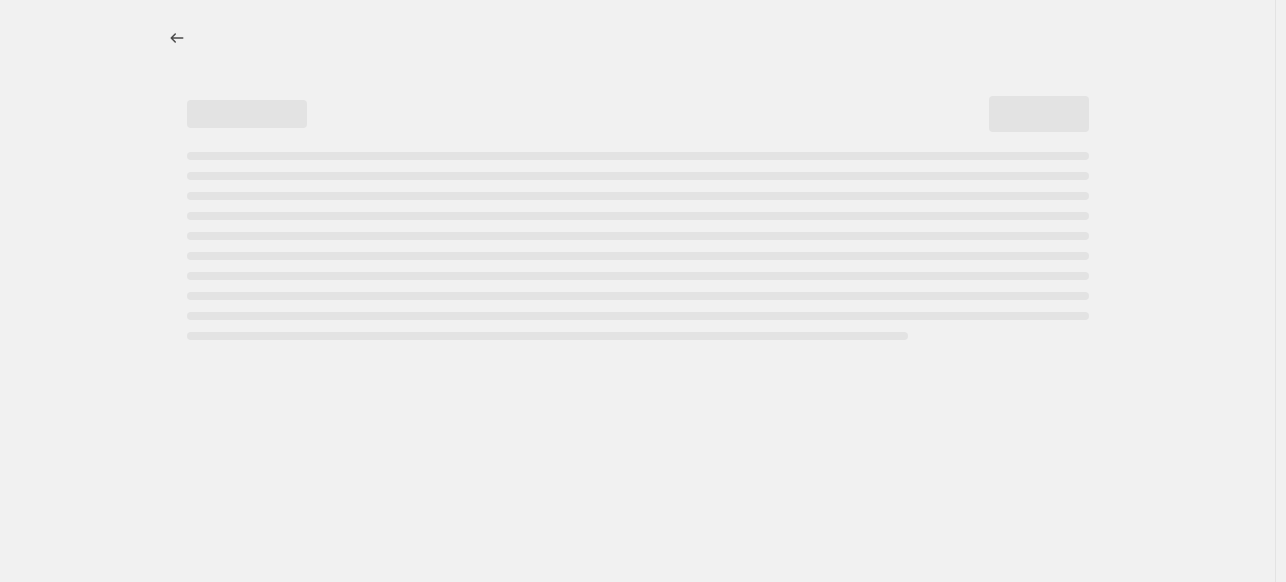 select on "percentage" 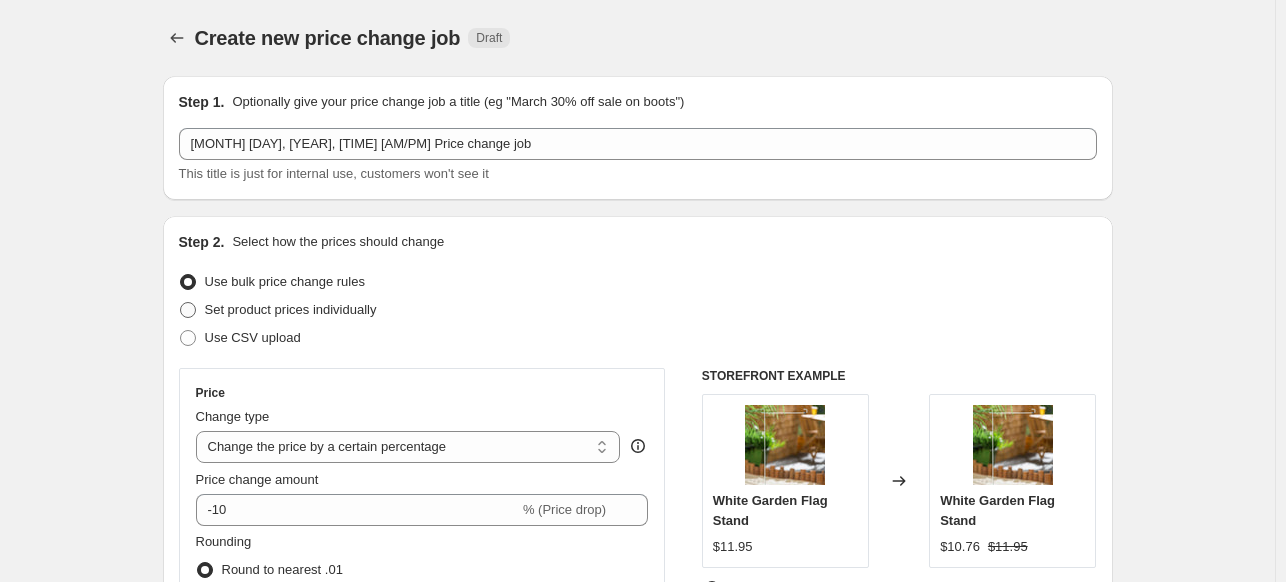 click at bounding box center [188, 310] 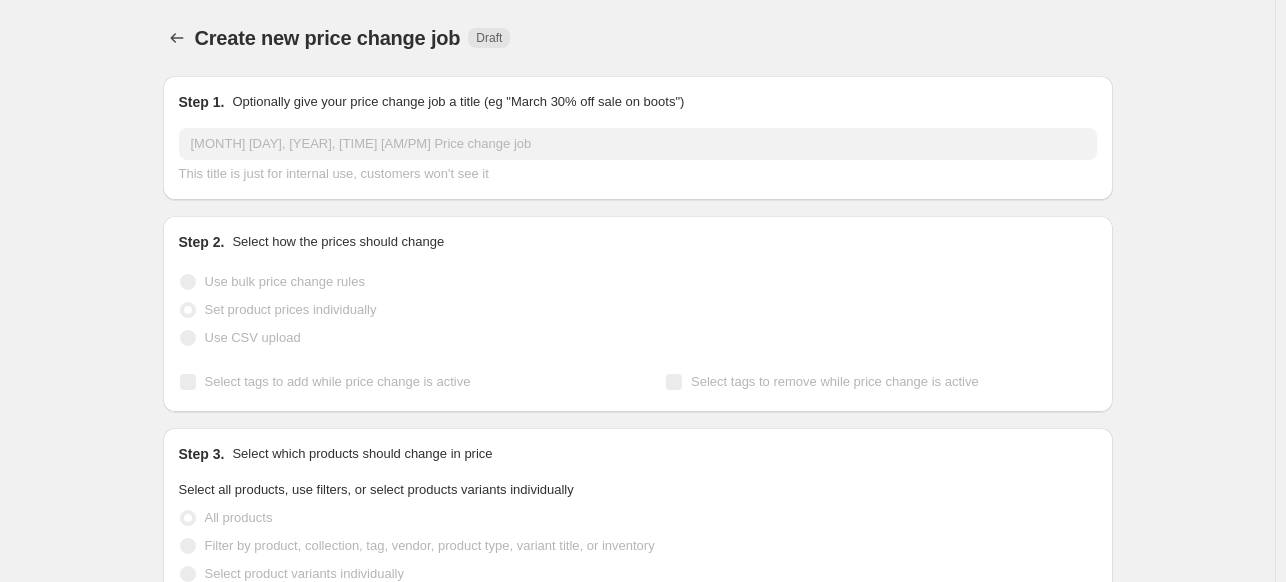 scroll, scrollTop: 300, scrollLeft: 0, axis: vertical 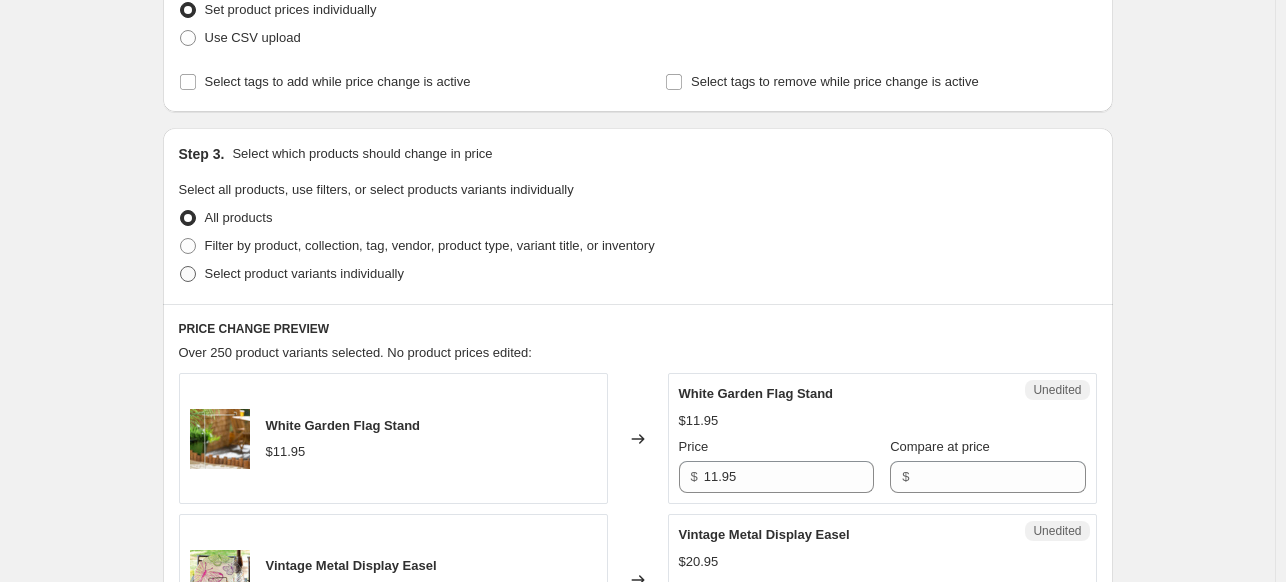 click at bounding box center [188, 274] 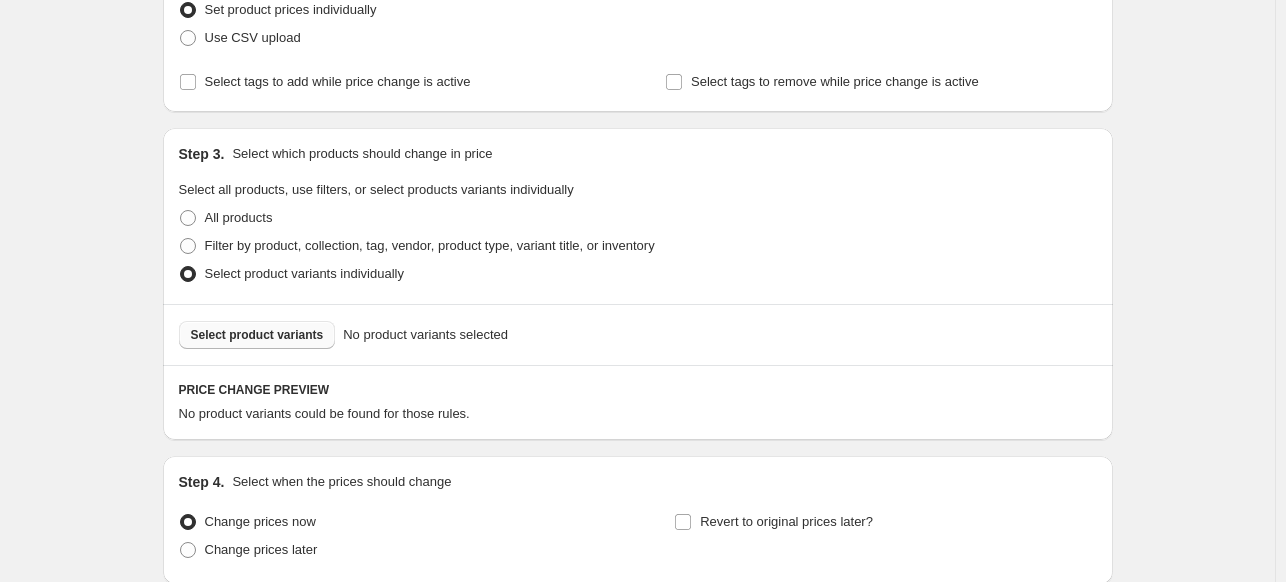 click on "Select product variants" at bounding box center (257, 335) 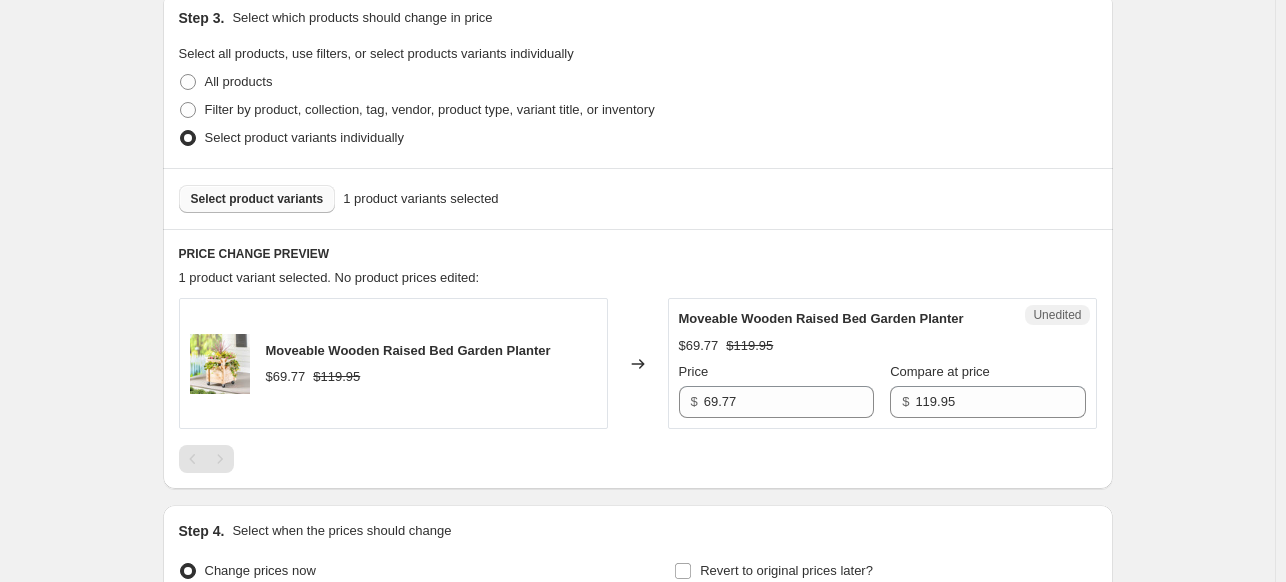 scroll, scrollTop: 400, scrollLeft: 0, axis: vertical 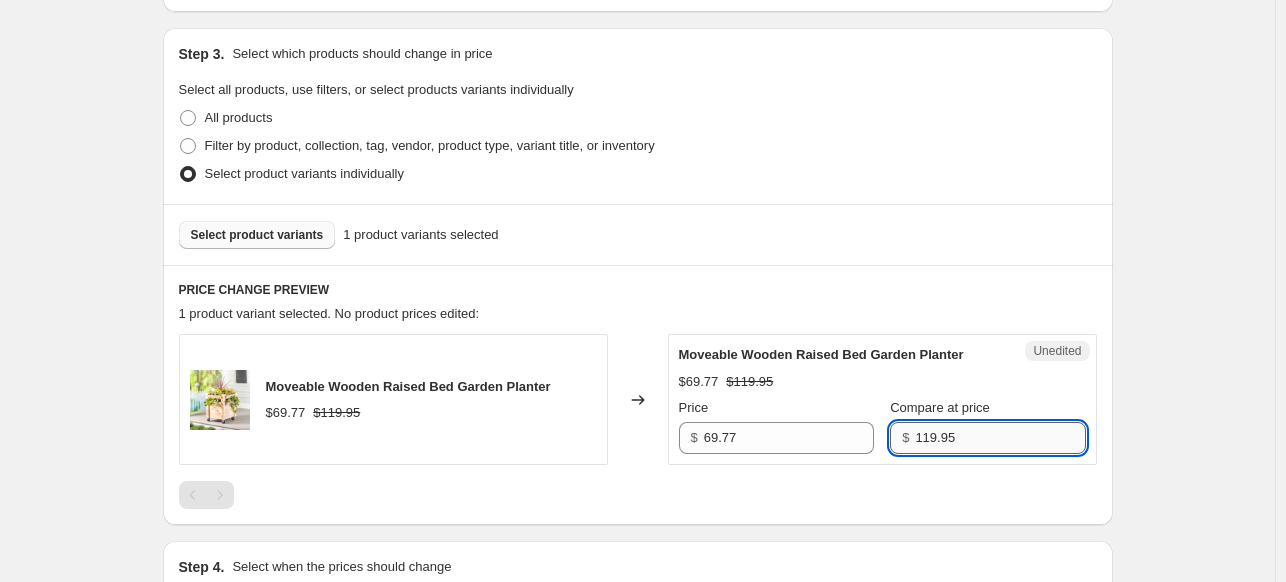 click on "119.95" at bounding box center [1000, 438] 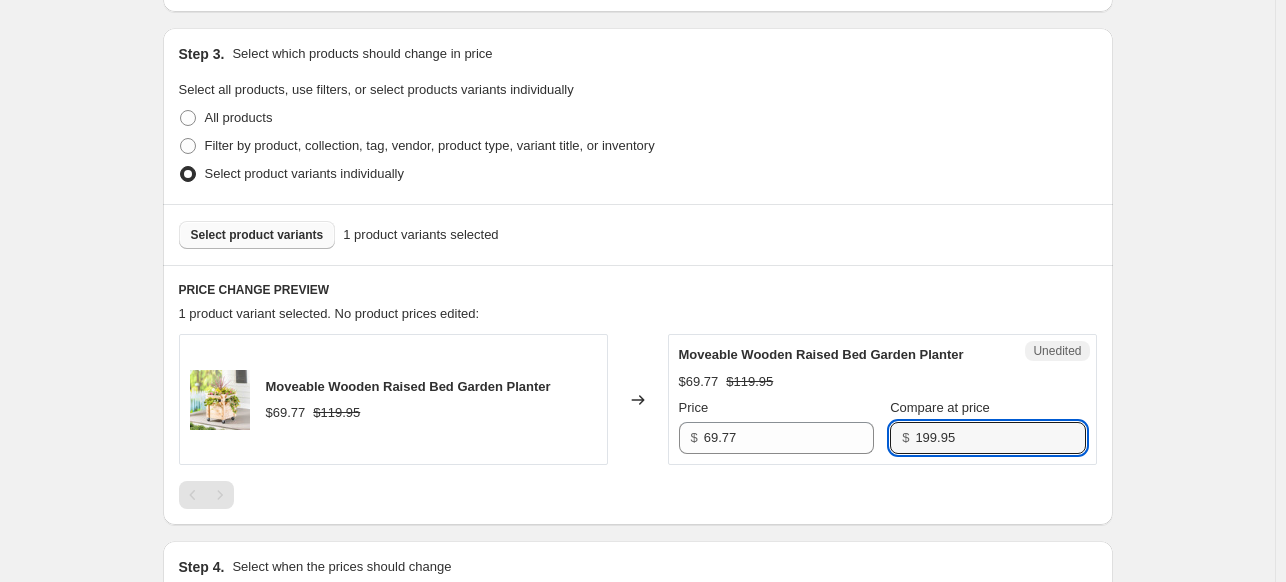 type on "199.95" 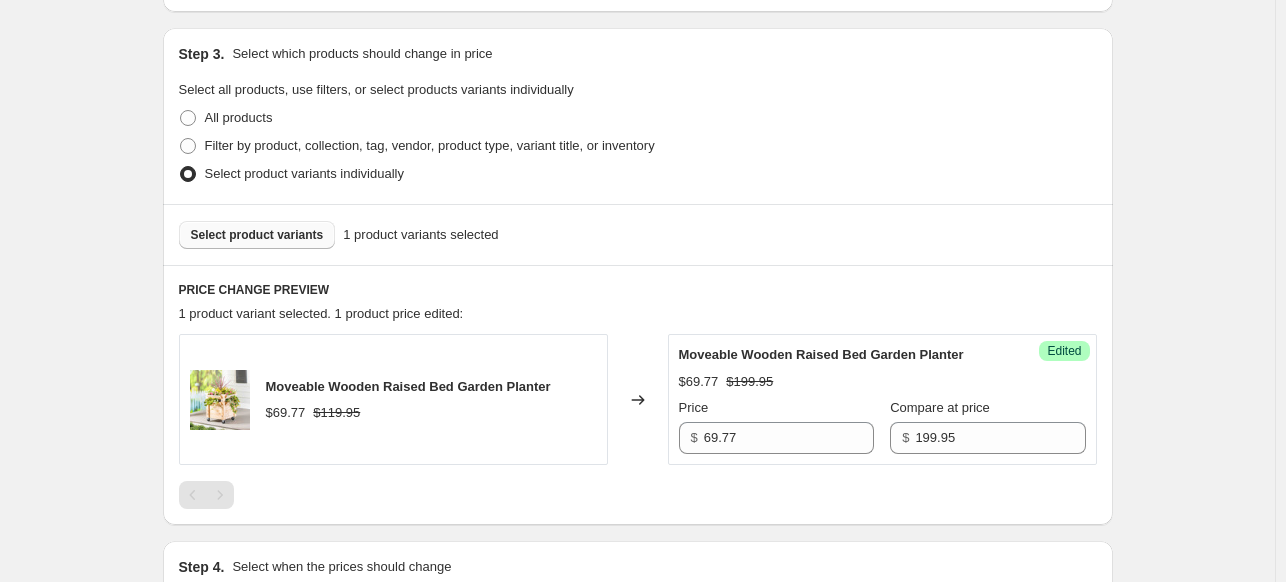 scroll, scrollTop: 652, scrollLeft: 0, axis: vertical 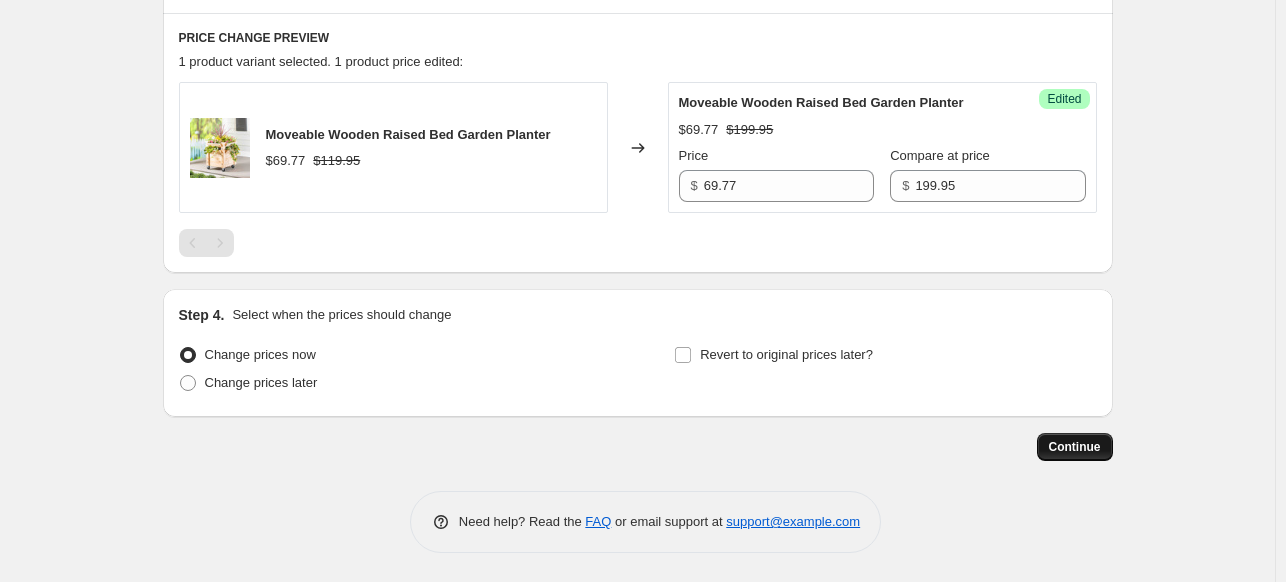 click on "Continue" at bounding box center [1075, 447] 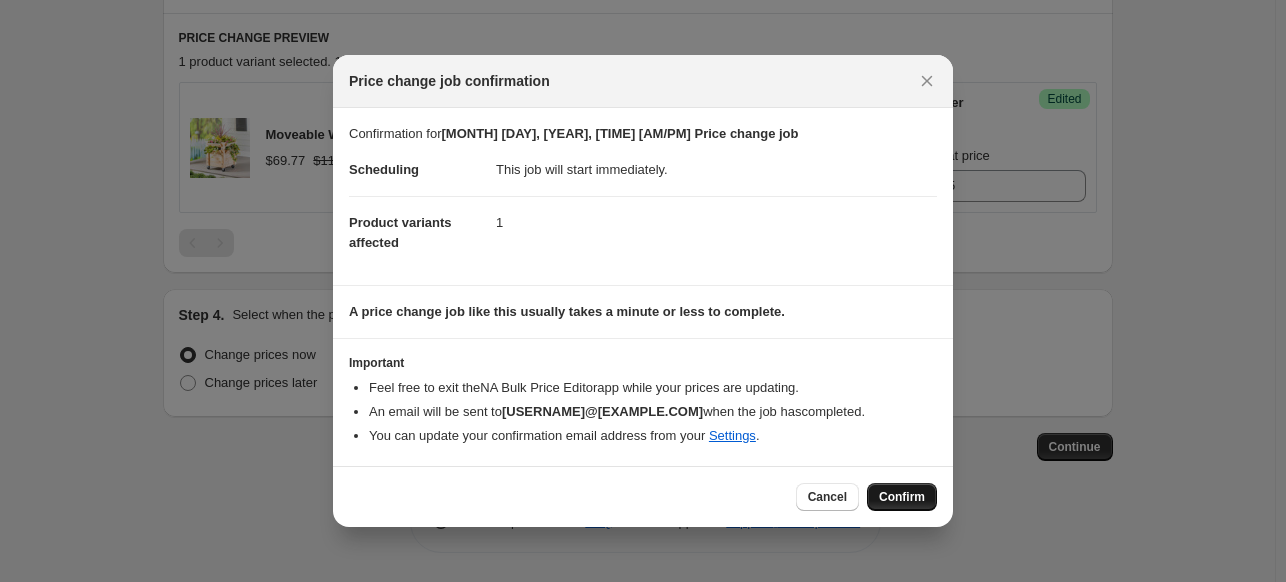 click on "Confirm" at bounding box center [902, 497] 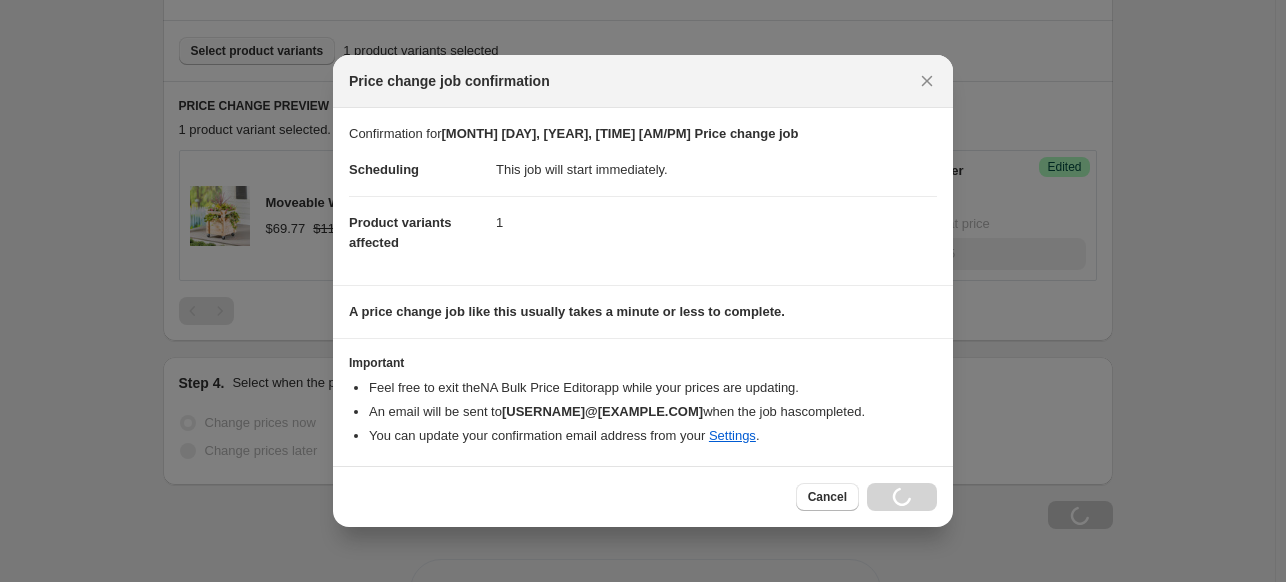 scroll, scrollTop: 720, scrollLeft: 0, axis: vertical 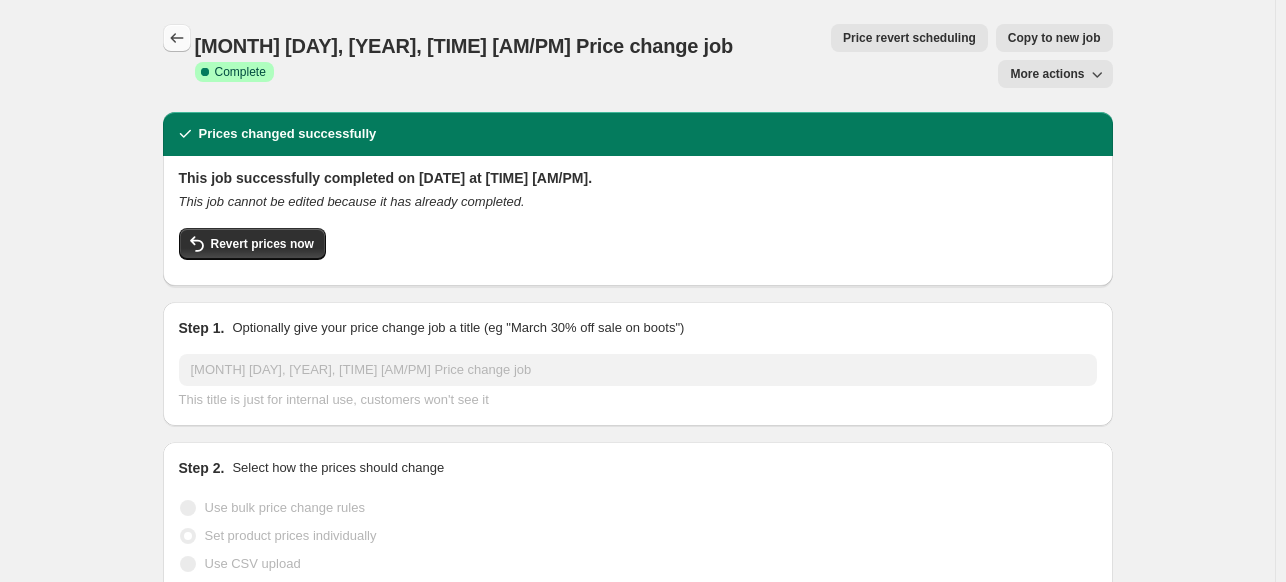click 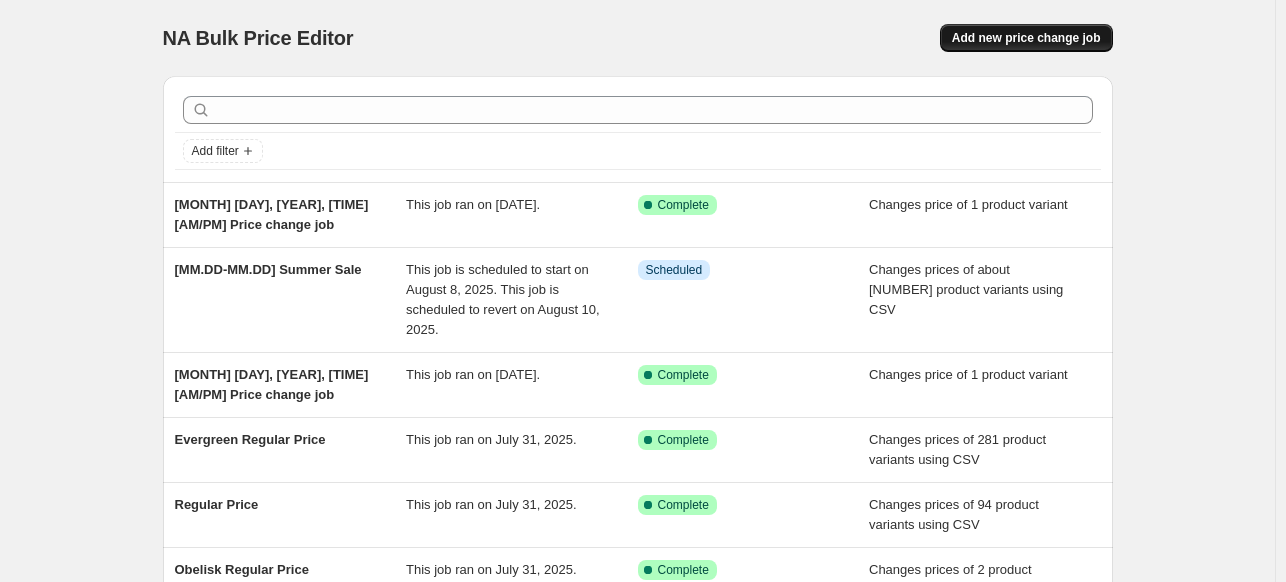 click on "Add new price change job" at bounding box center (1026, 38) 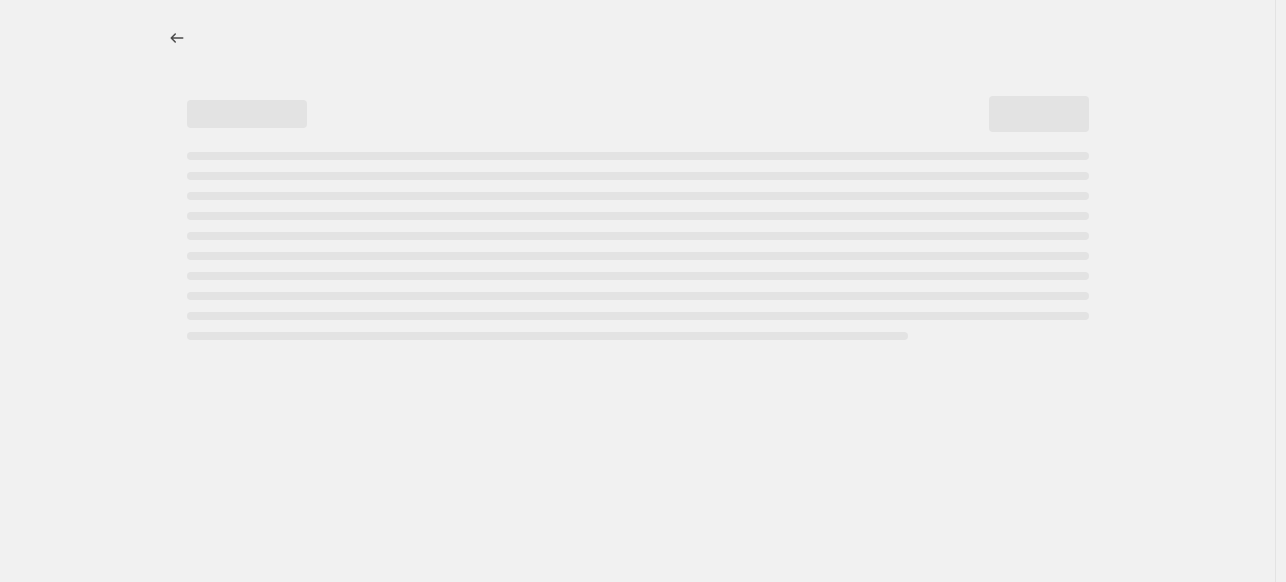 select on "percentage" 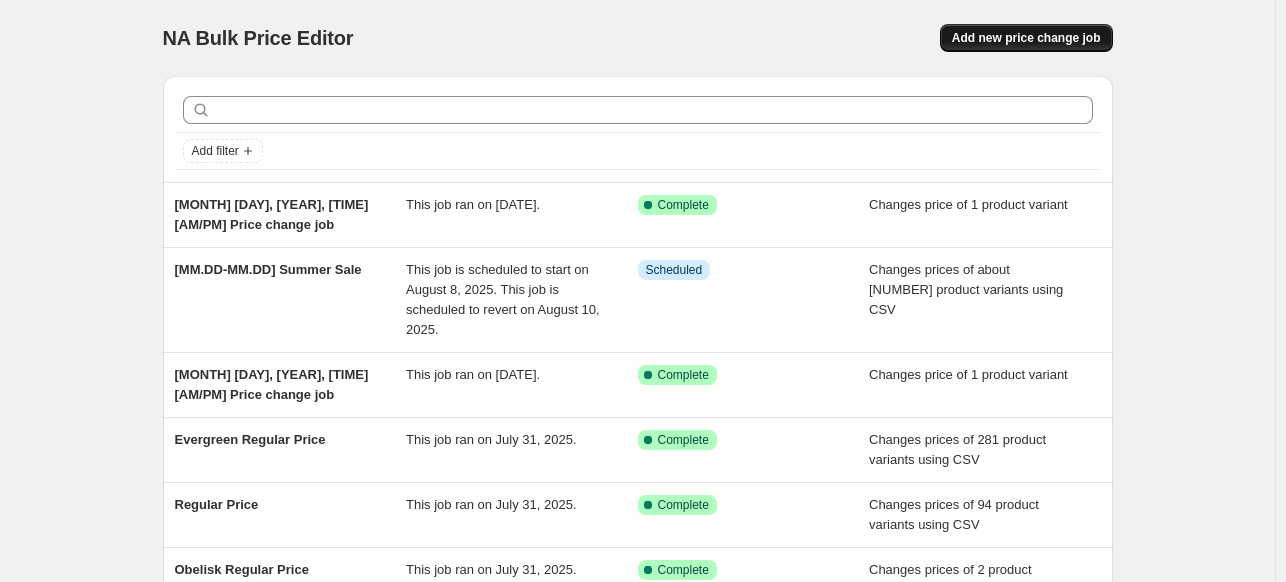 click on "Add new price change job" at bounding box center [1026, 38] 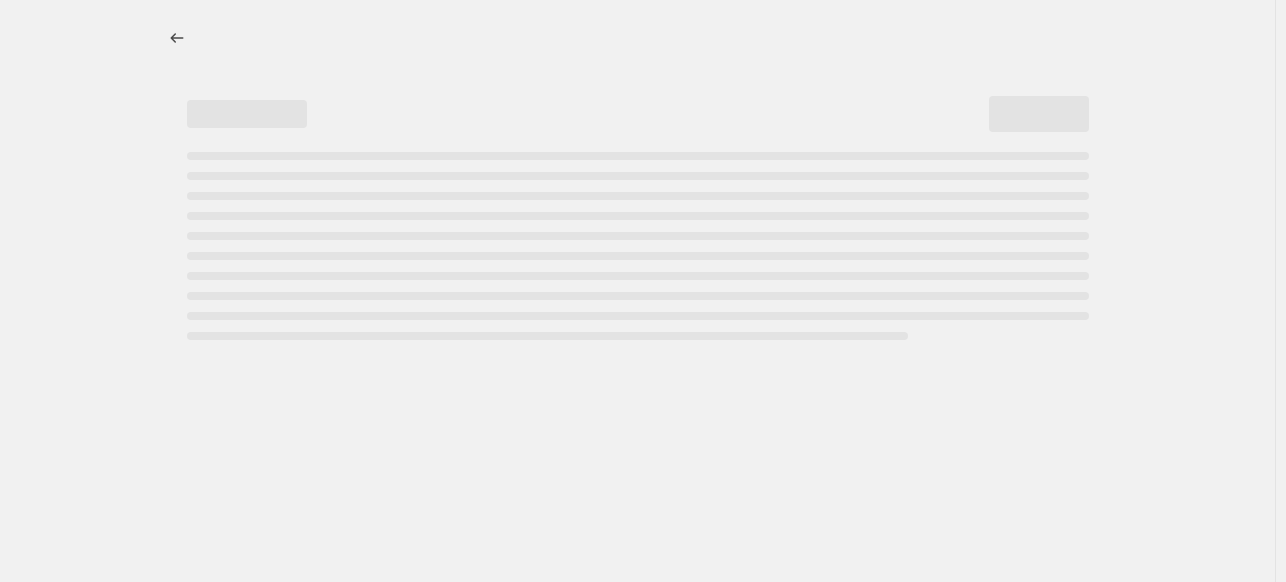 select on "percentage" 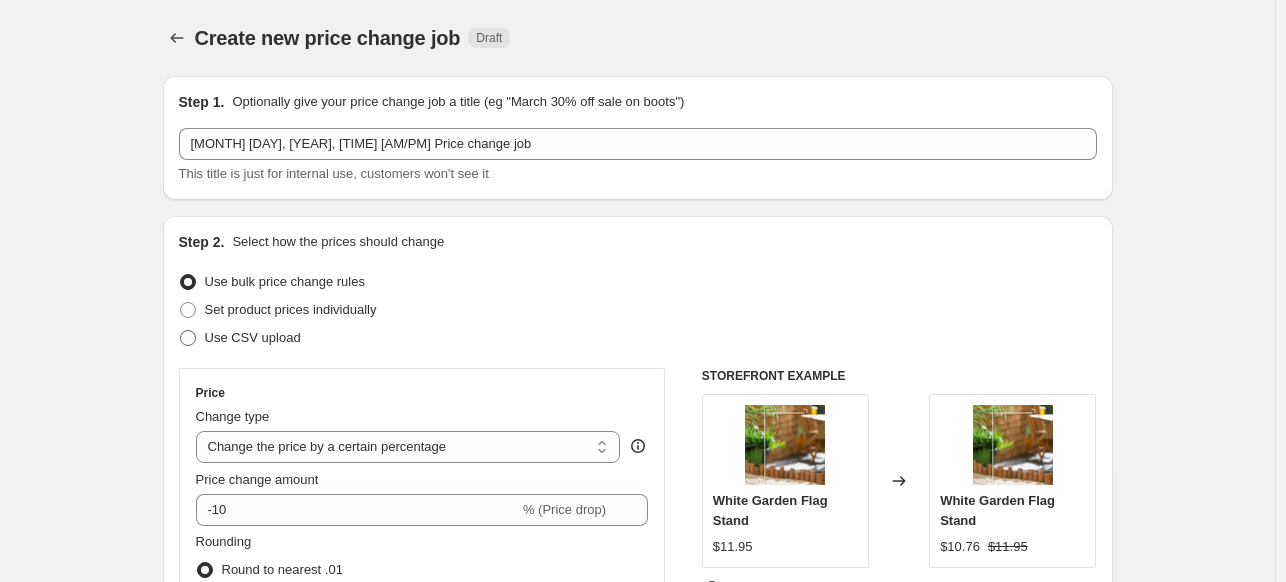 click at bounding box center (188, 338) 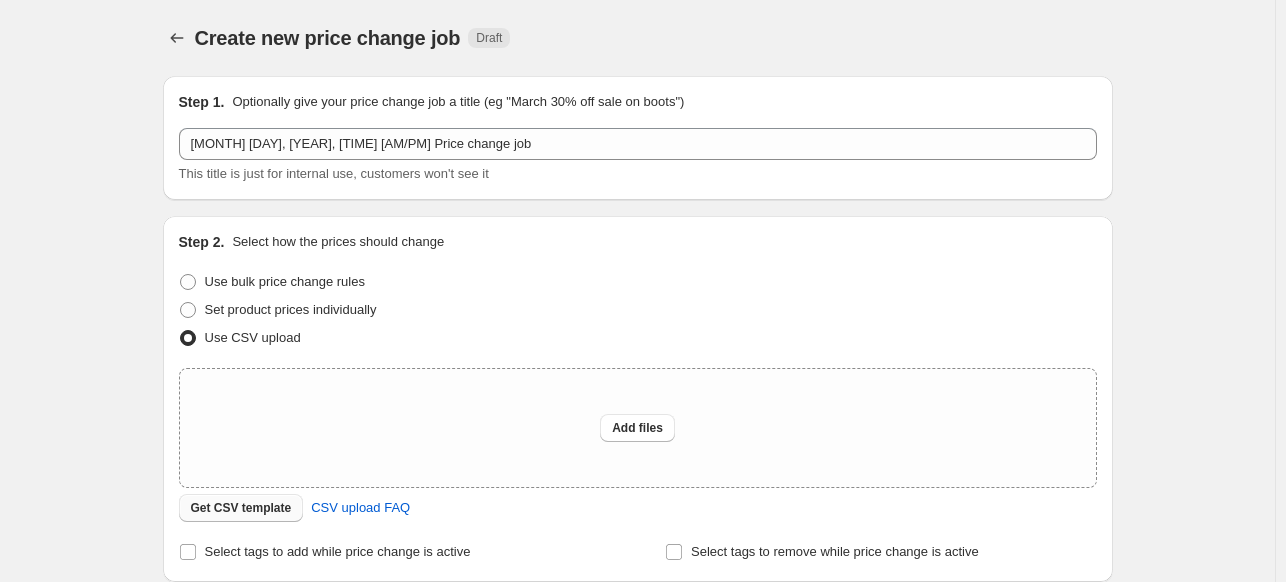 click on "Get CSV template" at bounding box center (241, 508) 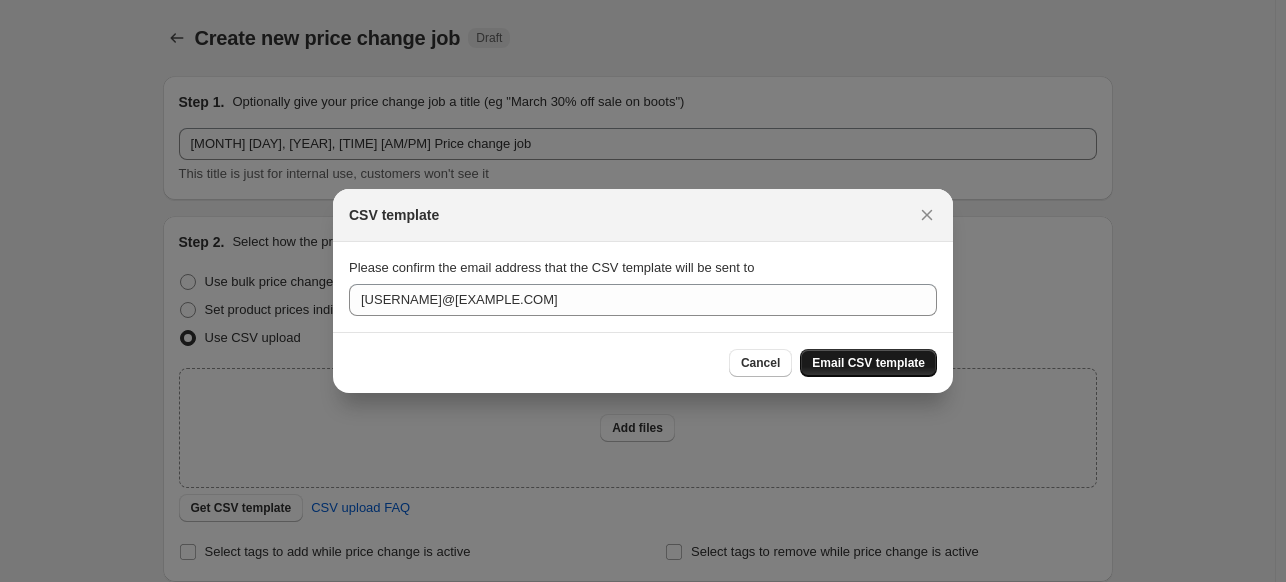 click on "Email CSV template" at bounding box center [868, 363] 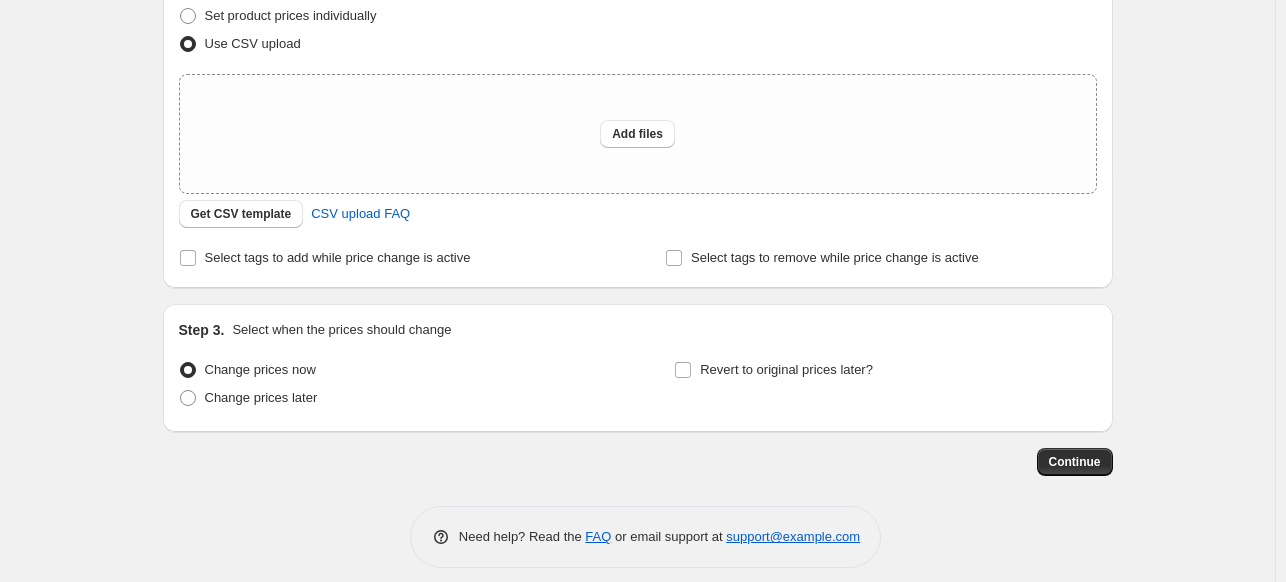 scroll, scrollTop: 300, scrollLeft: 0, axis: vertical 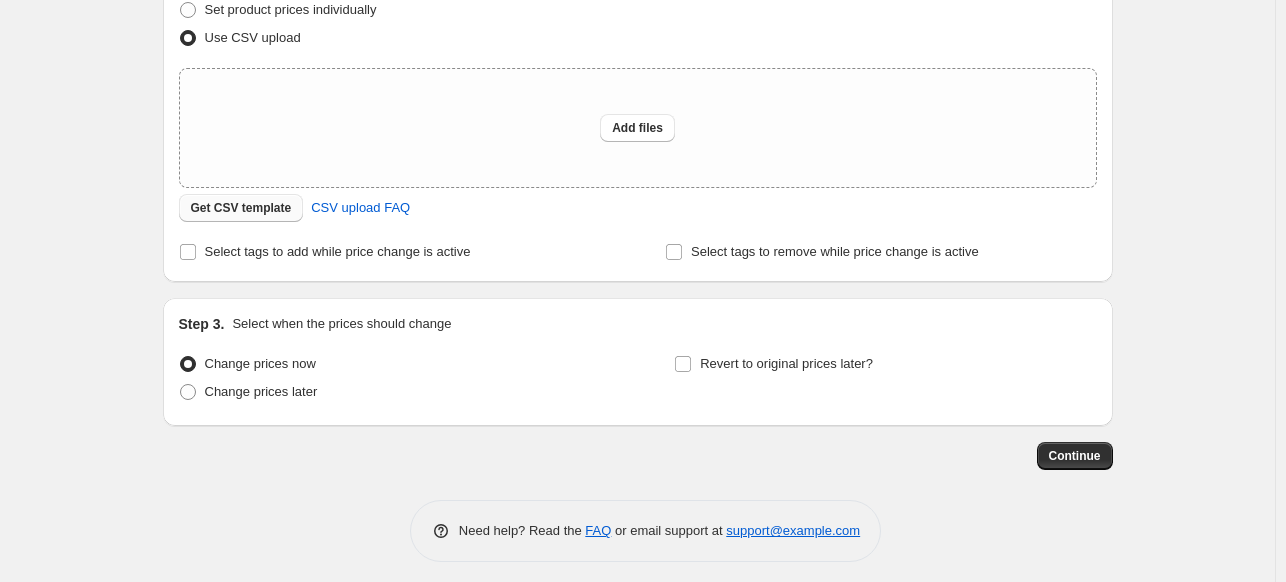 click on "Get CSV template" at bounding box center (241, 208) 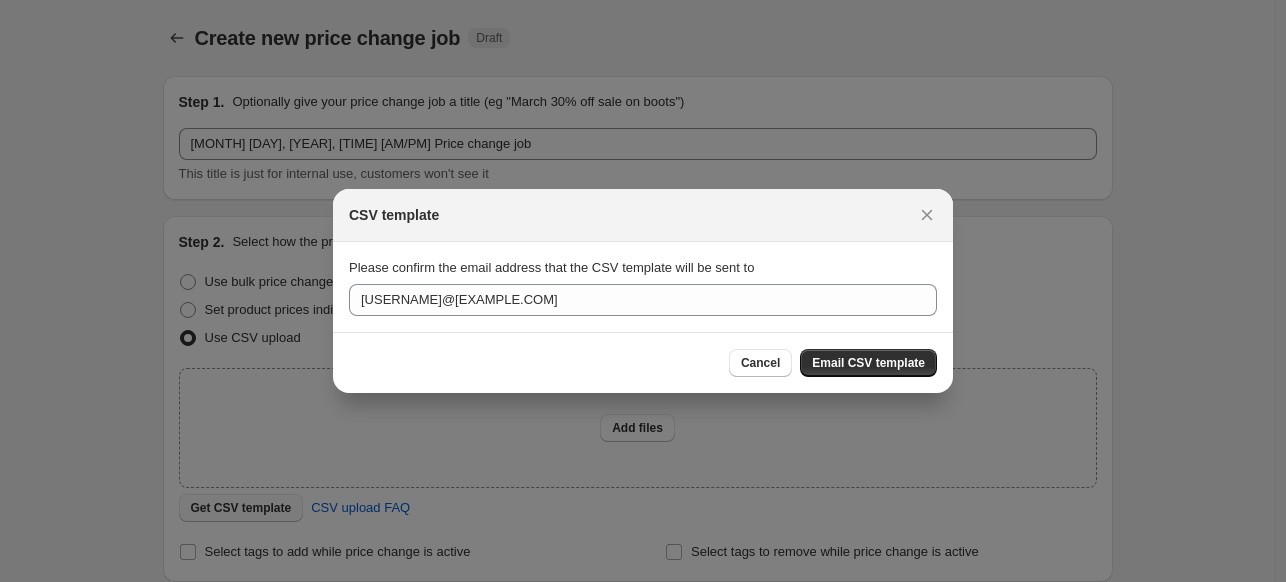 scroll, scrollTop: 300, scrollLeft: 0, axis: vertical 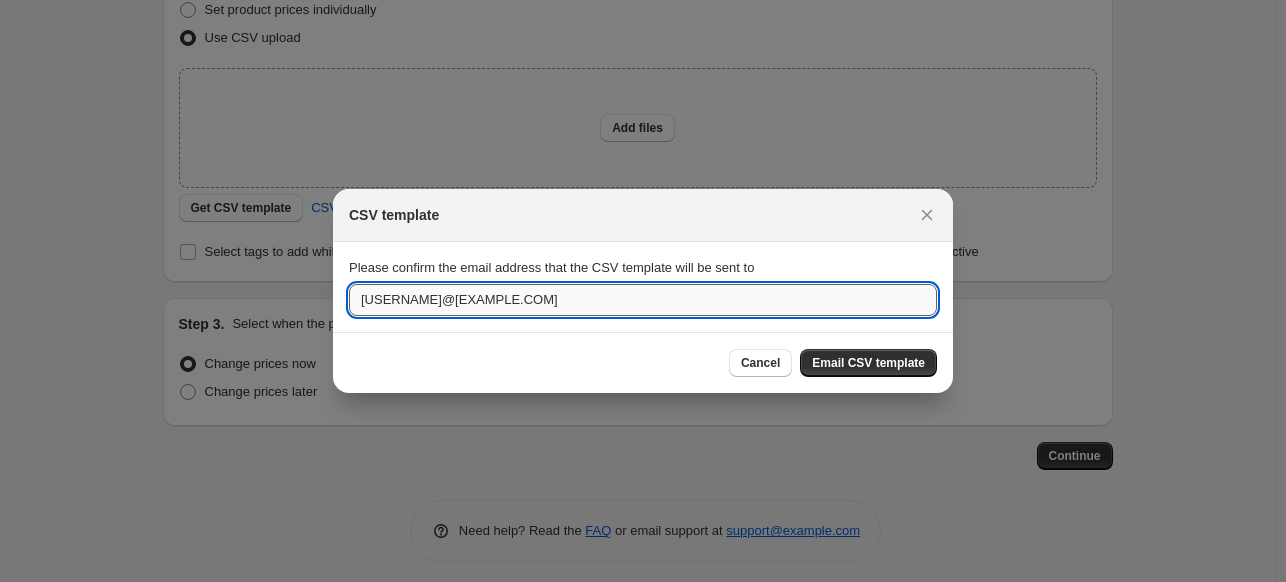 drag, startPoint x: 568, startPoint y: 307, endPoint x: 435, endPoint y: 306, distance: 133.00375 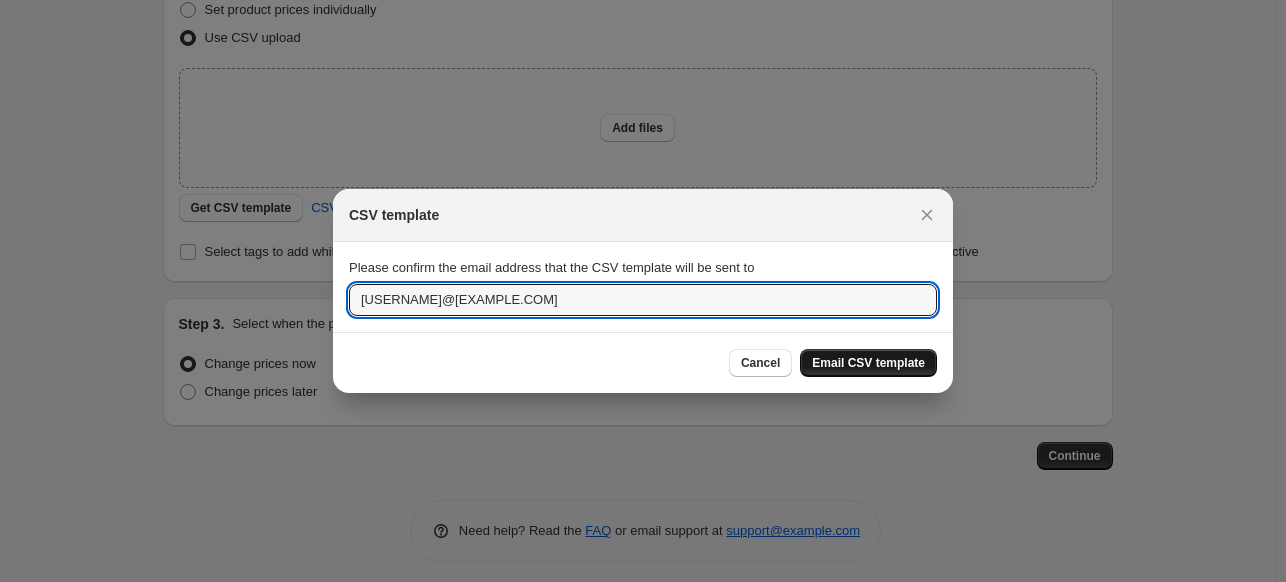 type on "[USERNAME]@[EXAMPLE.COM]" 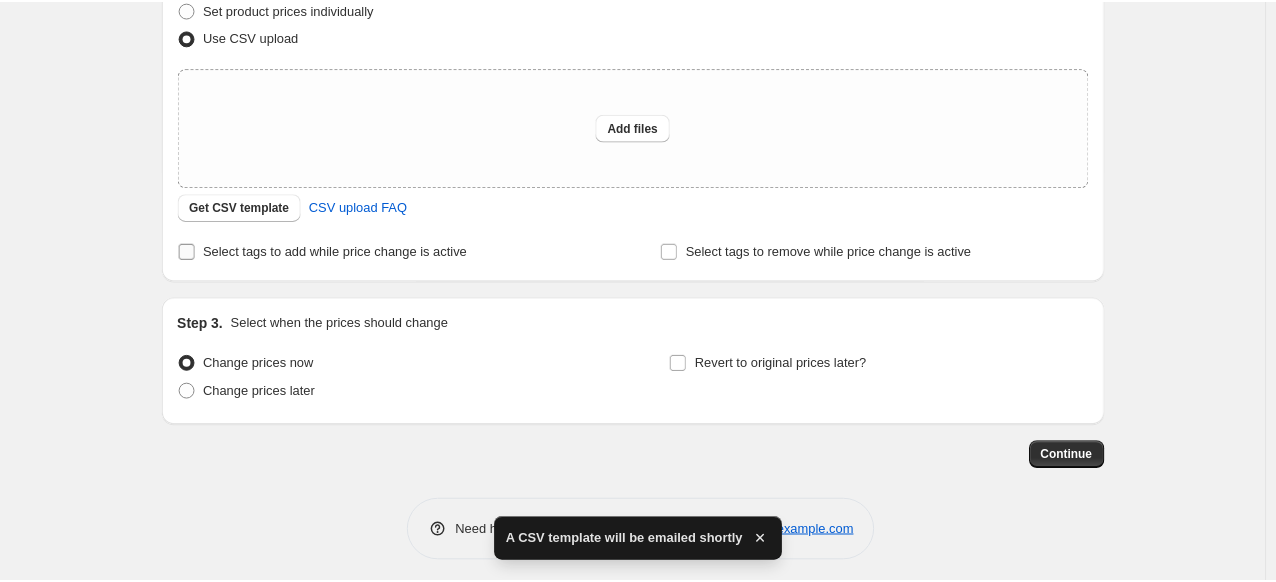 scroll, scrollTop: 0, scrollLeft: 0, axis: both 